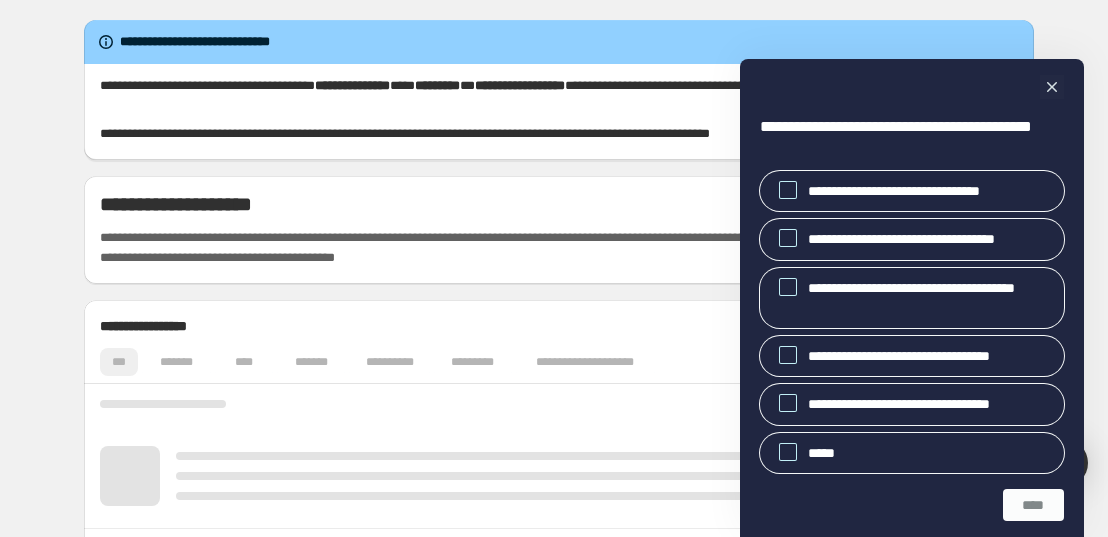 scroll, scrollTop: 0, scrollLeft: 0, axis: both 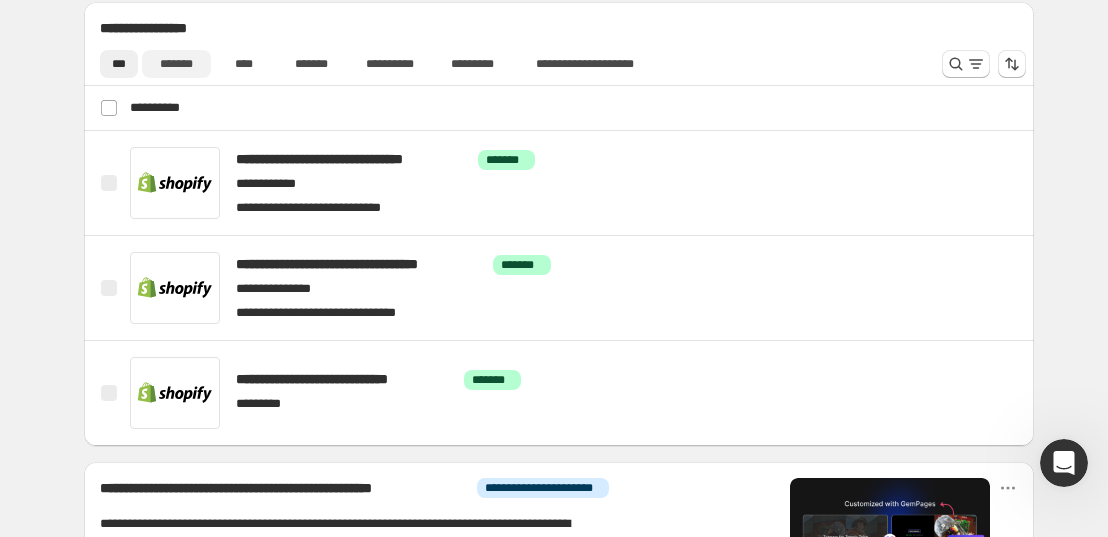click on "*******" at bounding box center (176, 64) 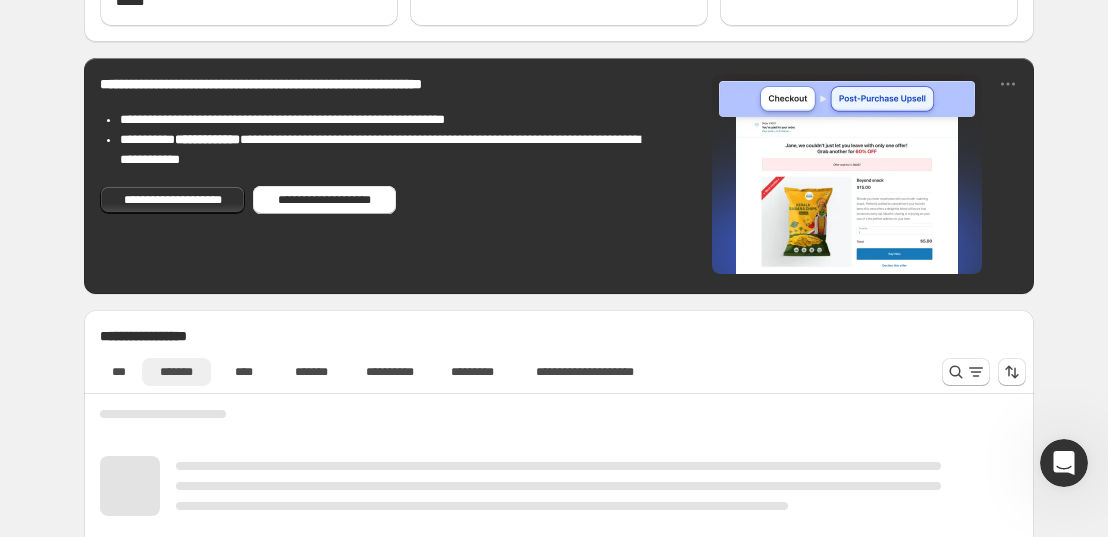 scroll, scrollTop: 543, scrollLeft: 0, axis: vertical 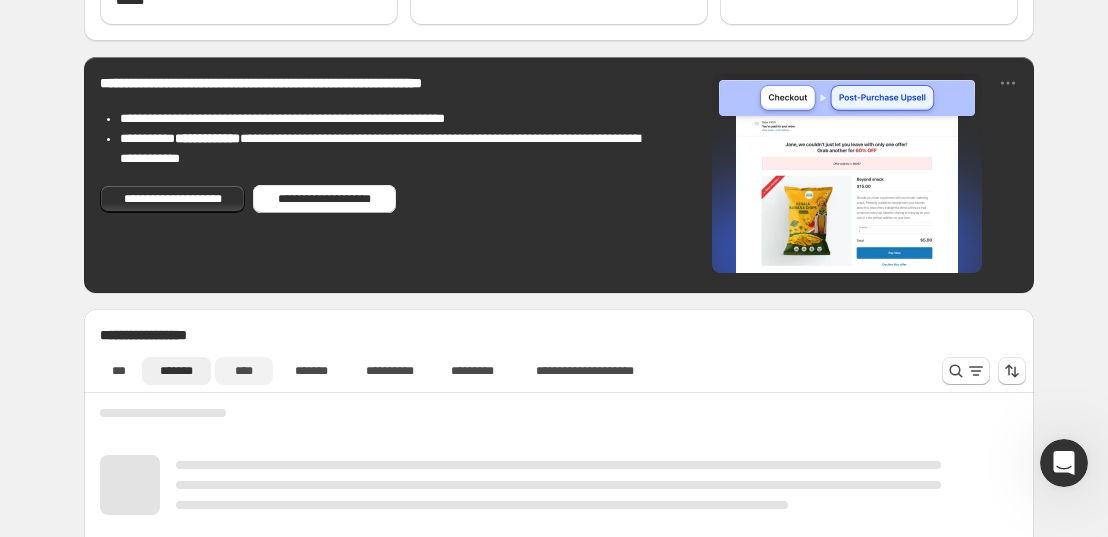 click on "****" at bounding box center [244, 371] 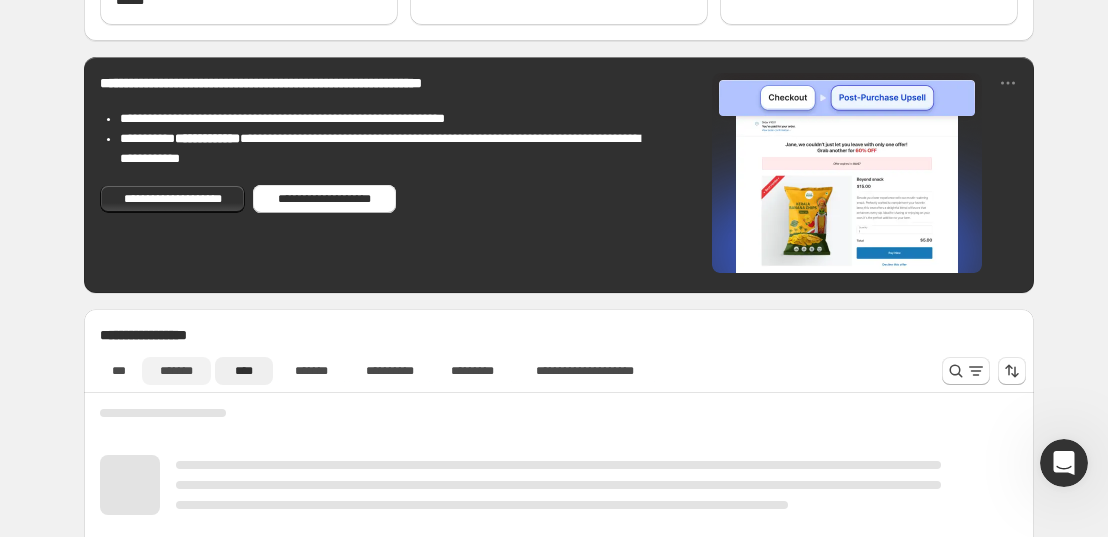 click on "*******" at bounding box center [176, 371] 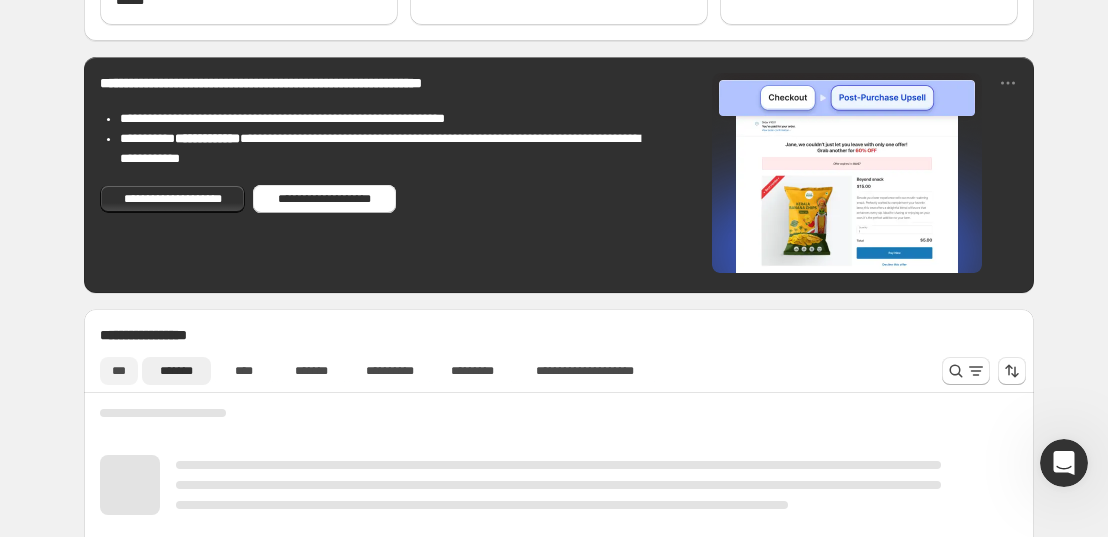 click on "***" at bounding box center (119, 371) 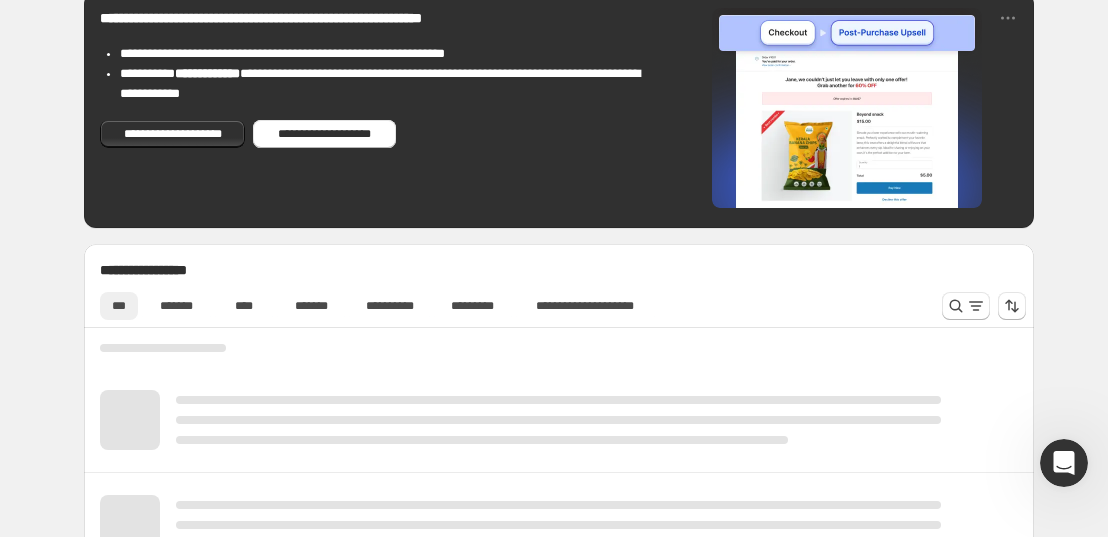 scroll, scrollTop: 787, scrollLeft: 0, axis: vertical 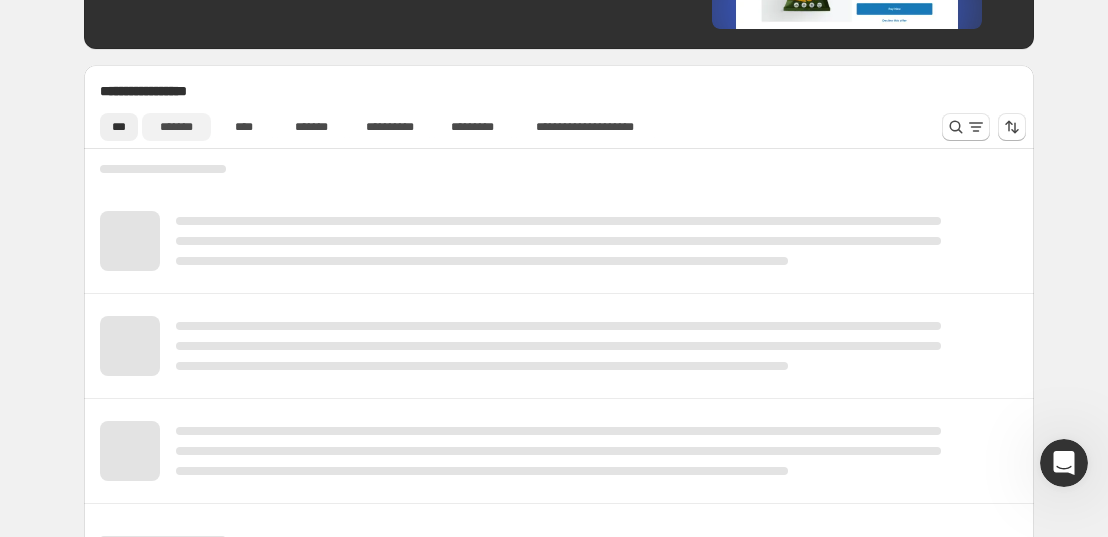click on "*******" at bounding box center (176, 127) 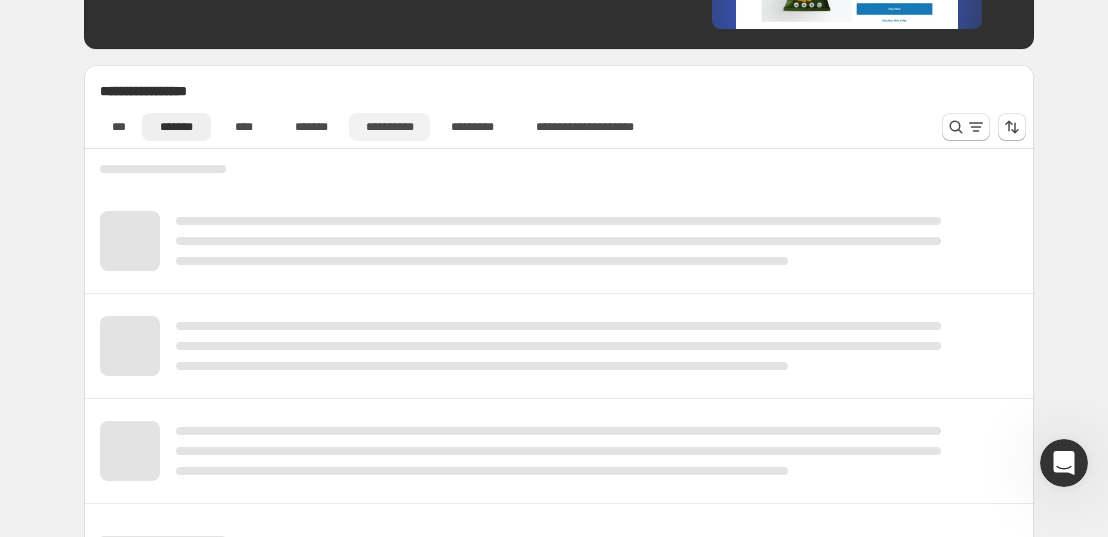 click on "**********" at bounding box center (389, 127) 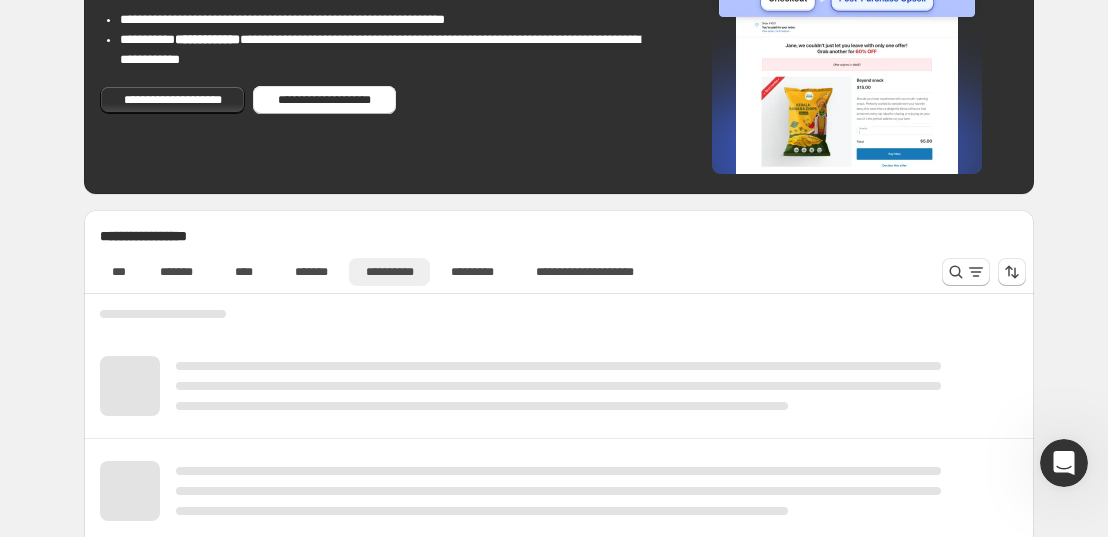 scroll, scrollTop: 643, scrollLeft: 0, axis: vertical 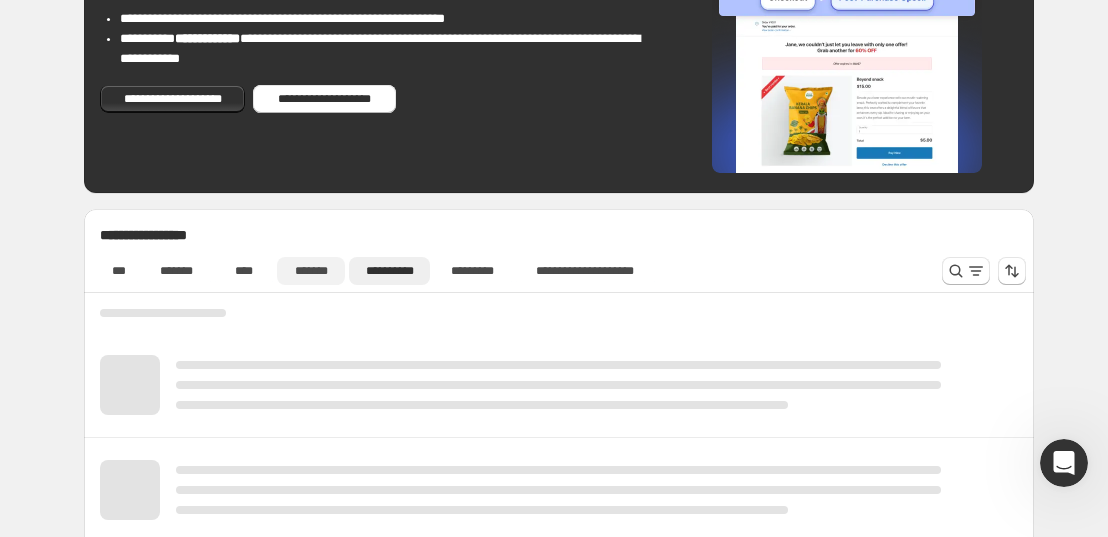 click on "*******" at bounding box center [311, 271] 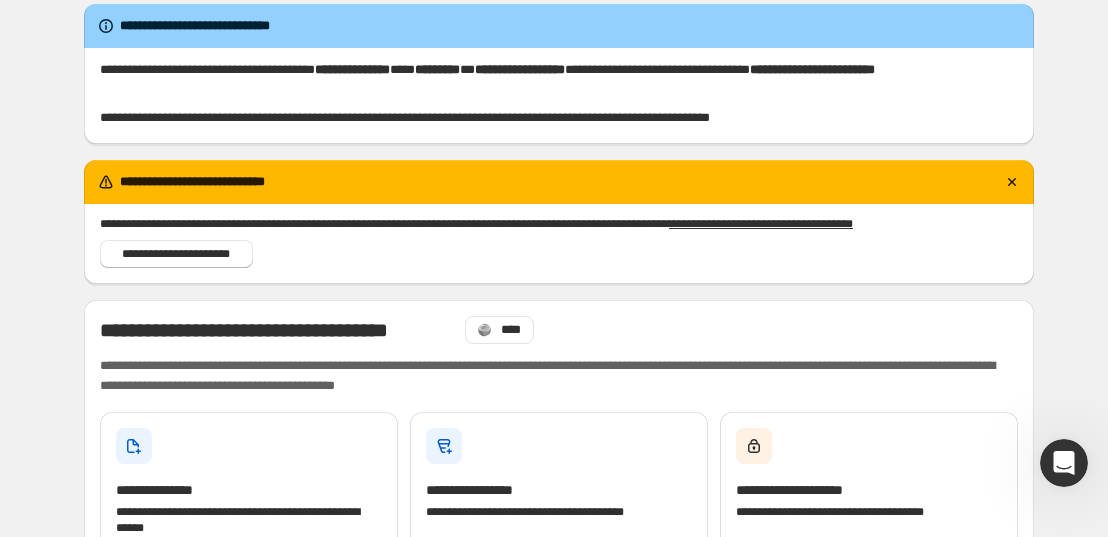 scroll, scrollTop: 0, scrollLeft: 0, axis: both 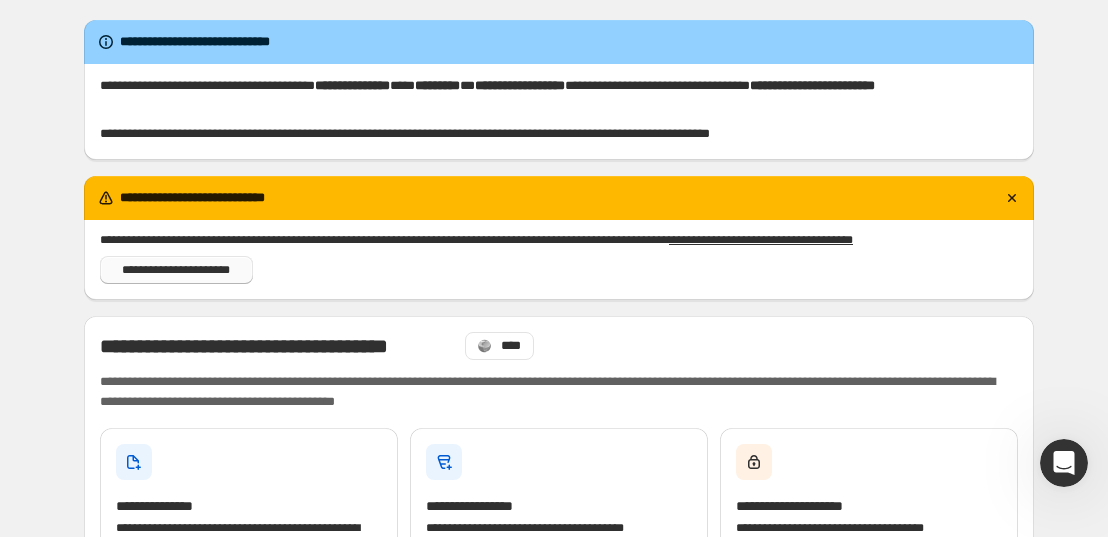 click on "**********" at bounding box center [176, 270] 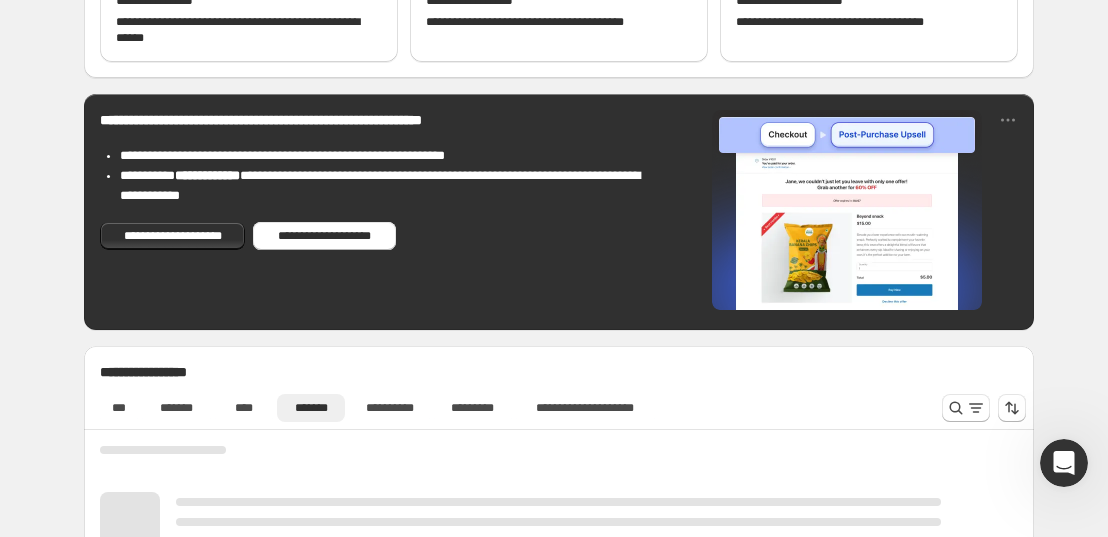 scroll, scrollTop: 365, scrollLeft: 0, axis: vertical 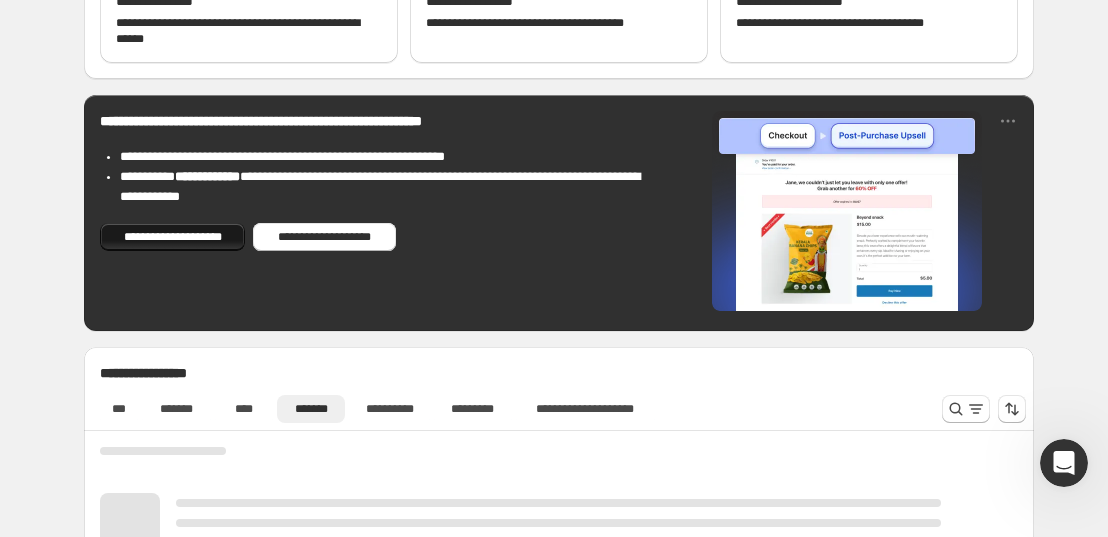 click on "**********" at bounding box center [172, 237] 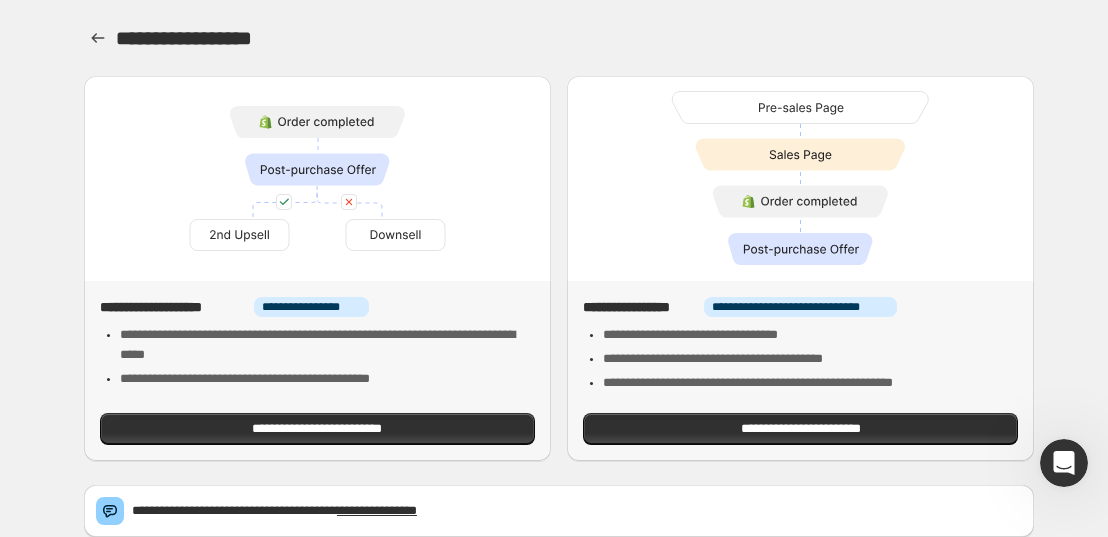 scroll, scrollTop: 60, scrollLeft: 0, axis: vertical 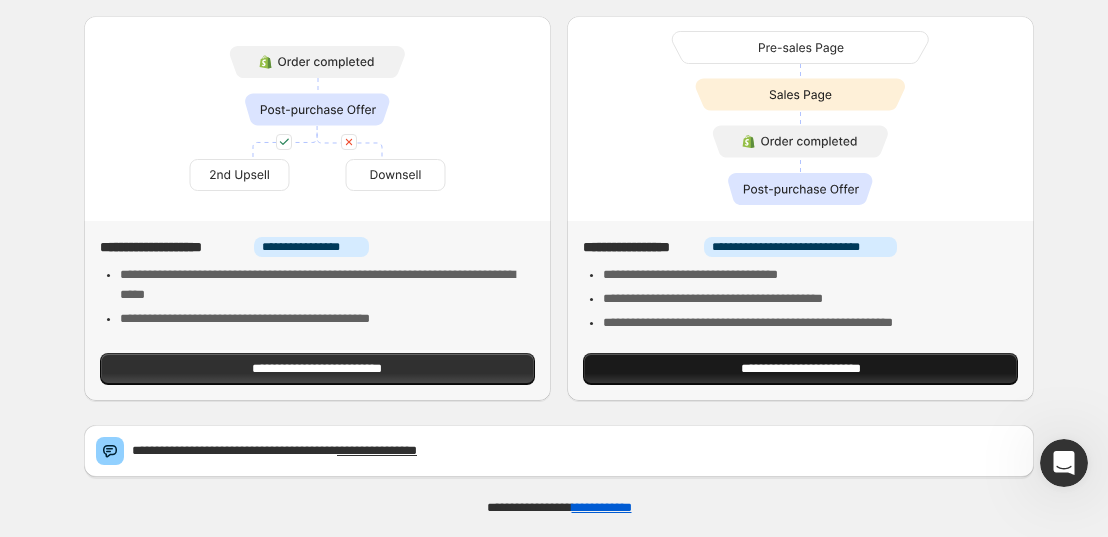 click on "**********" at bounding box center (800, 369) 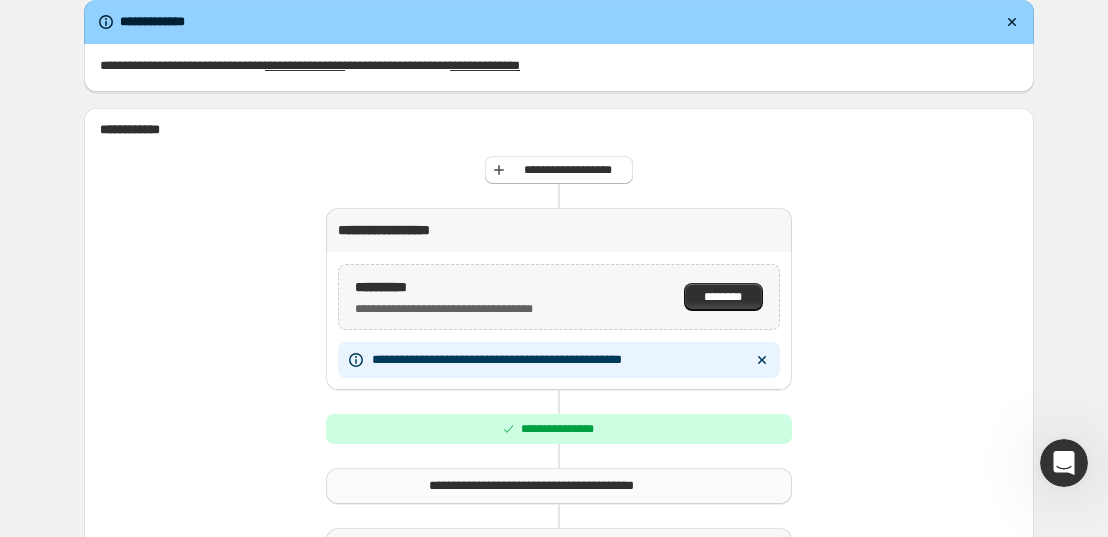 scroll, scrollTop: 88, scrollLeft: 0, axis: vertical 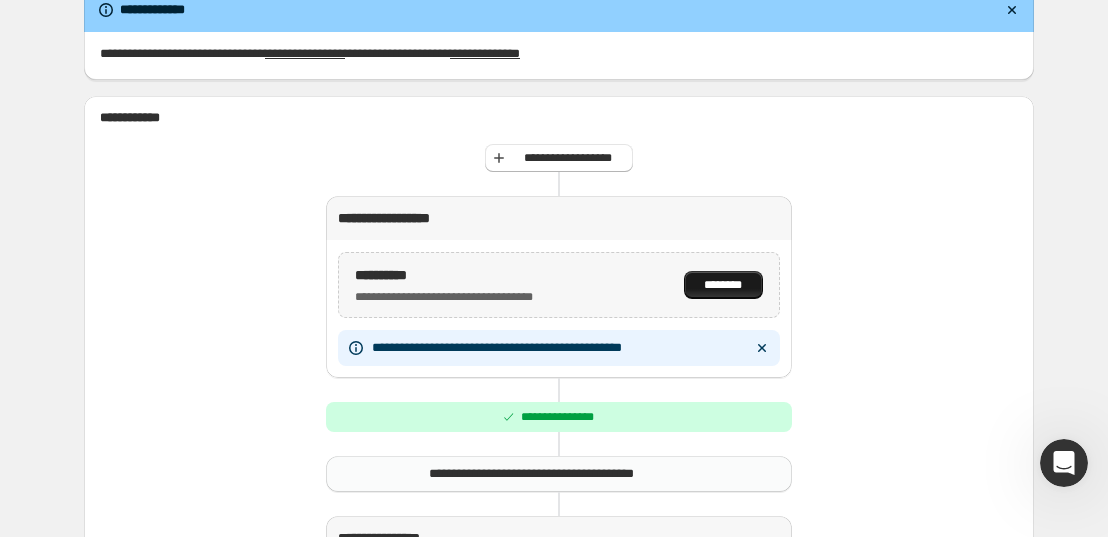 click on "********" at bounding box center [723, 285] 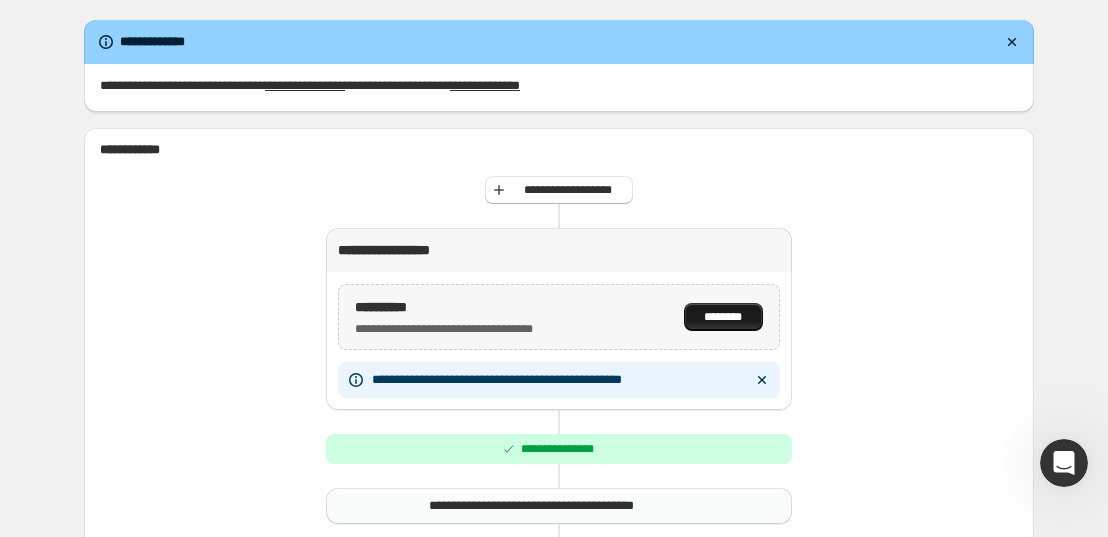 scroll, scrollTop: 58, scrollLeft: 0, axis: vertical 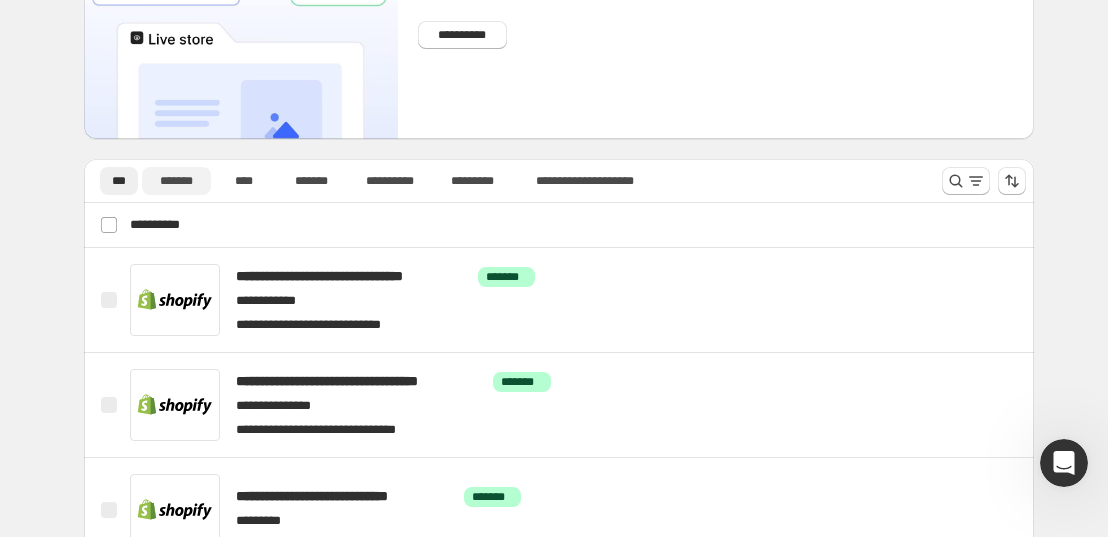 click on "*******" at bounding box center [176, 181] 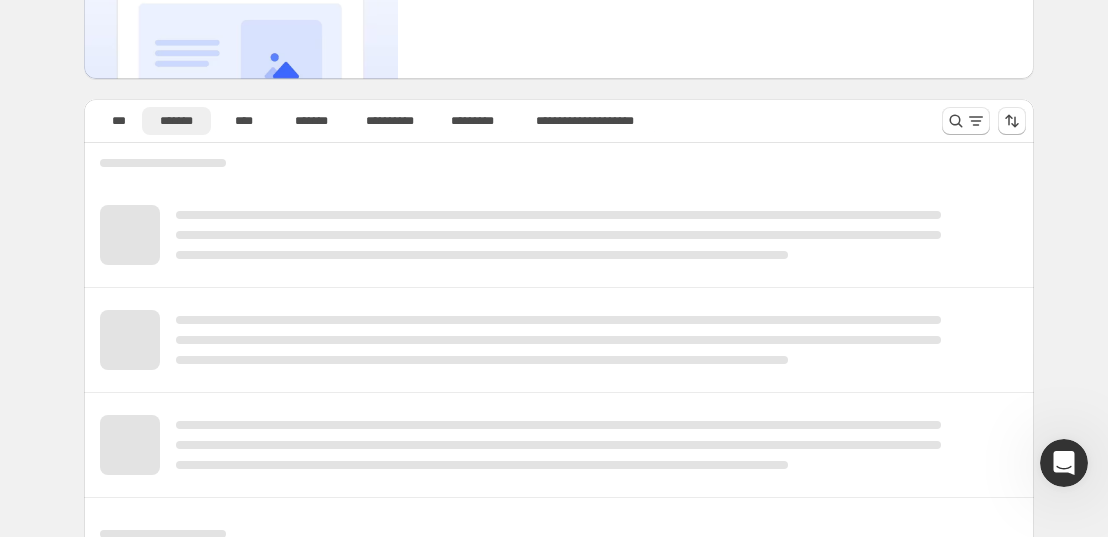 scroll, scrollTop: 193, scrollLeft: 0, axis: vertical 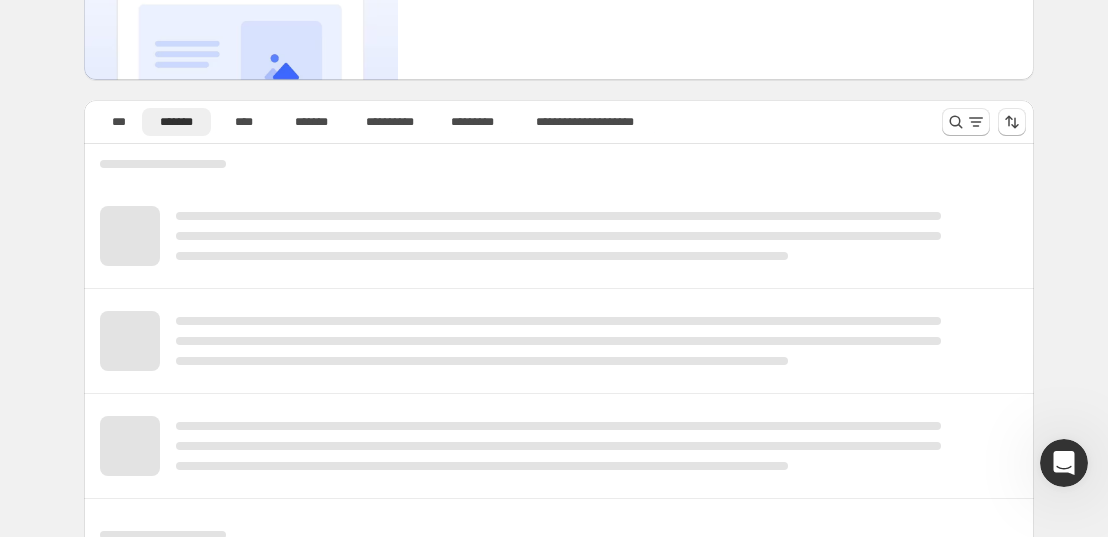 click at bounding box center [558, 321] 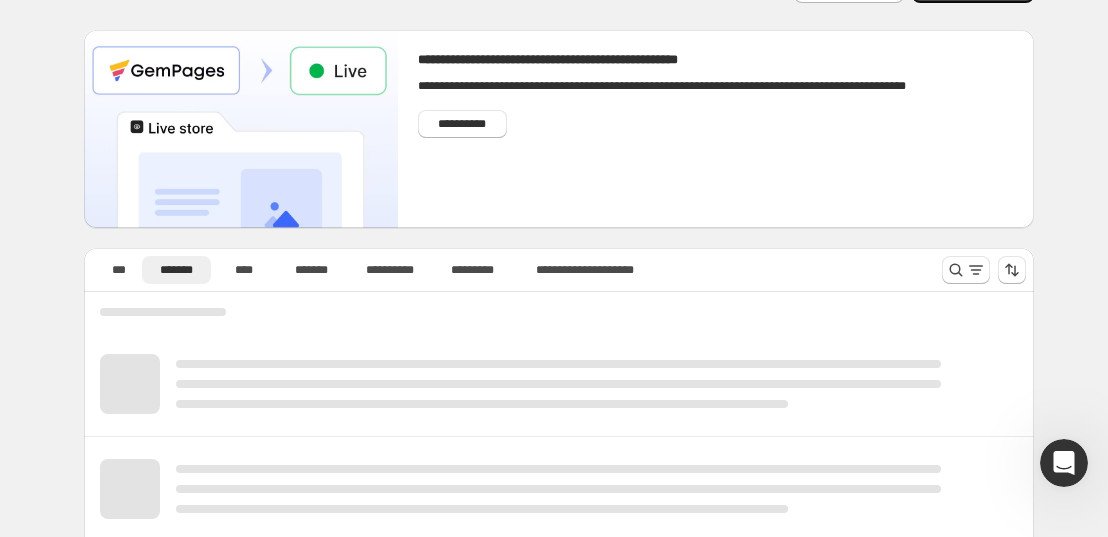 scroll, scrollTop: 52, scrollLeft: 0, axis: vertical 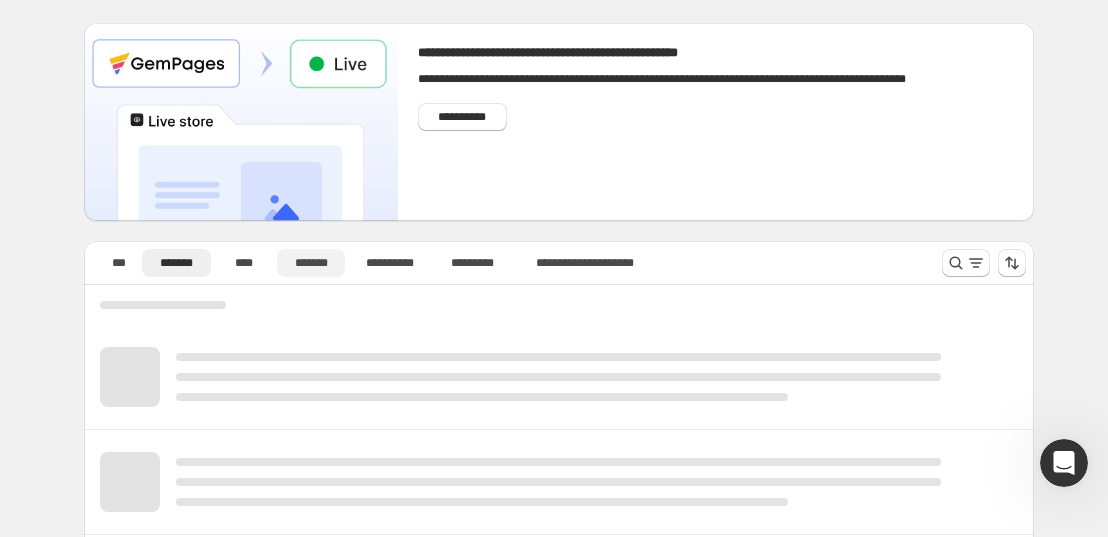 click on "*******" at bounding box center [311, 263] 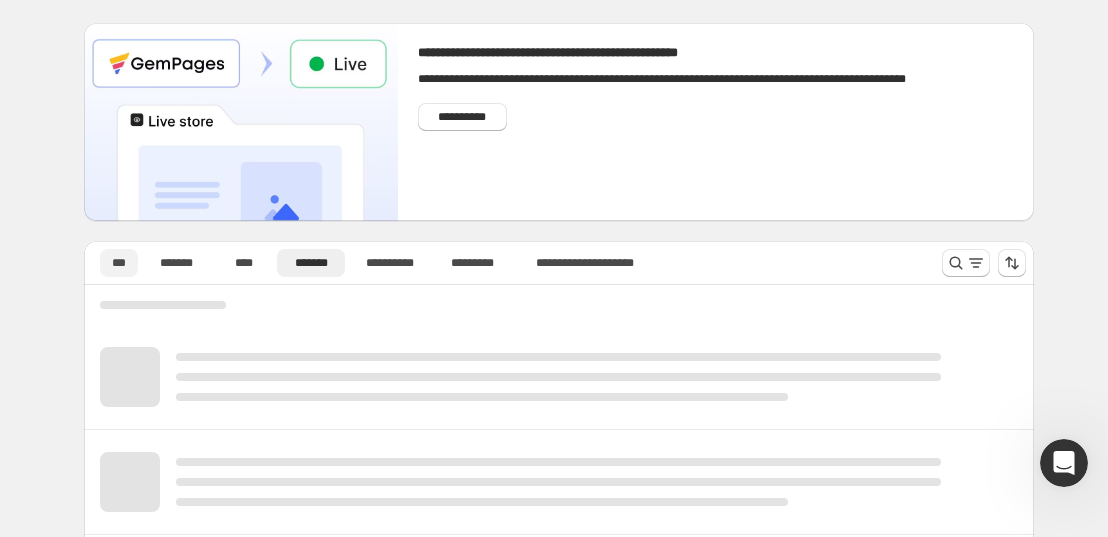 click on "***" at bounding box center (119, 263) 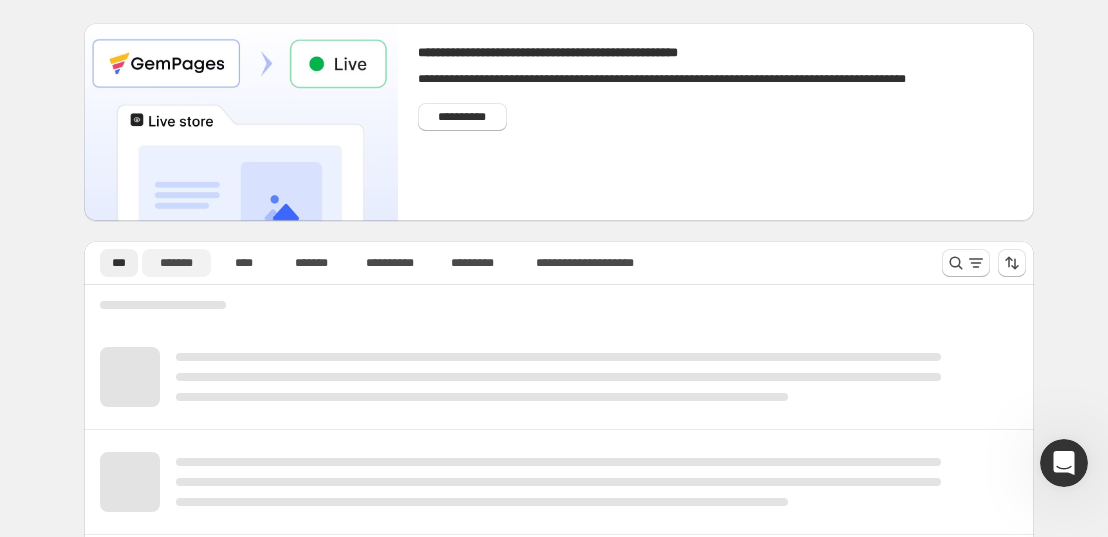 click on "*******" at bounding box center [176, 263] 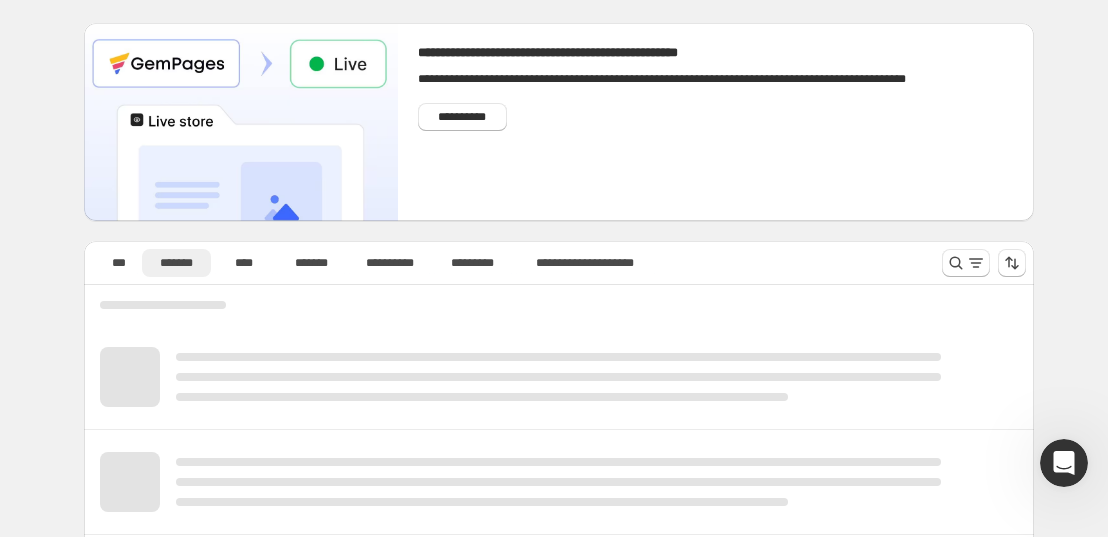 click on "*******" at bounding box center [176, 263] 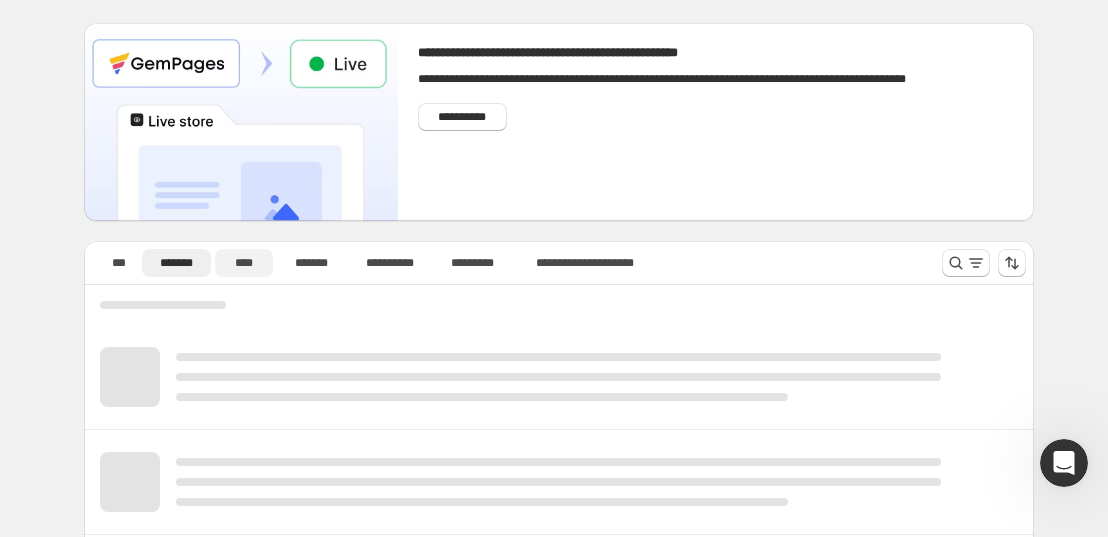 click on "****" at bounding box center [244, 263] 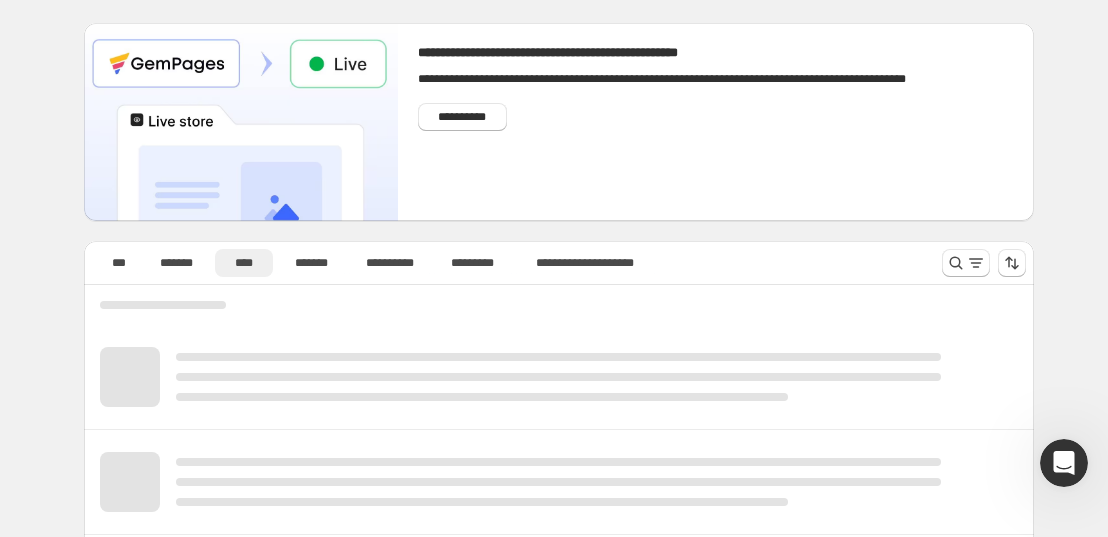 click on "****" at bounding box center [244, 263] 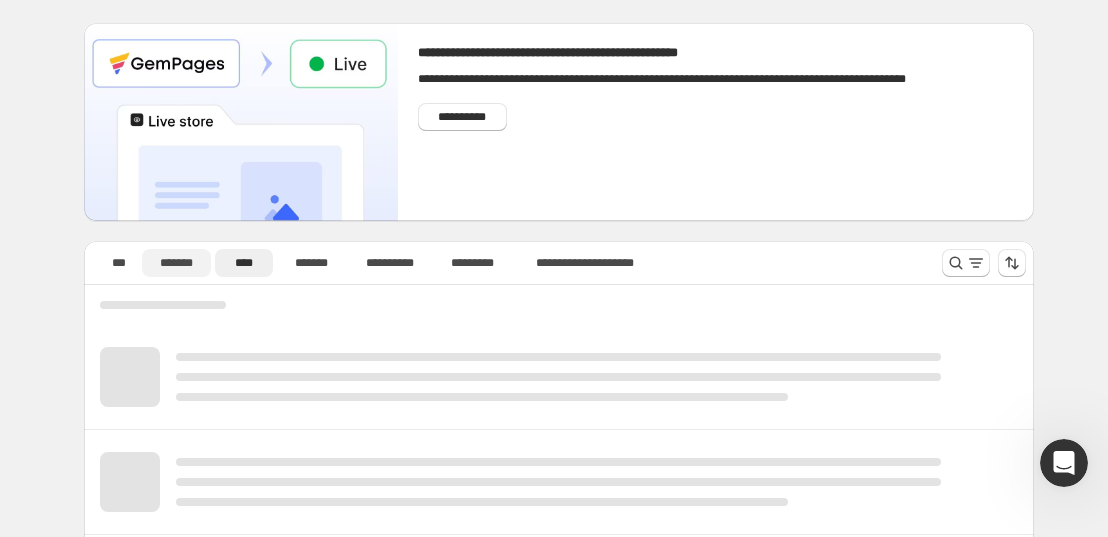click on "*******" at bounding box center (176, 263) 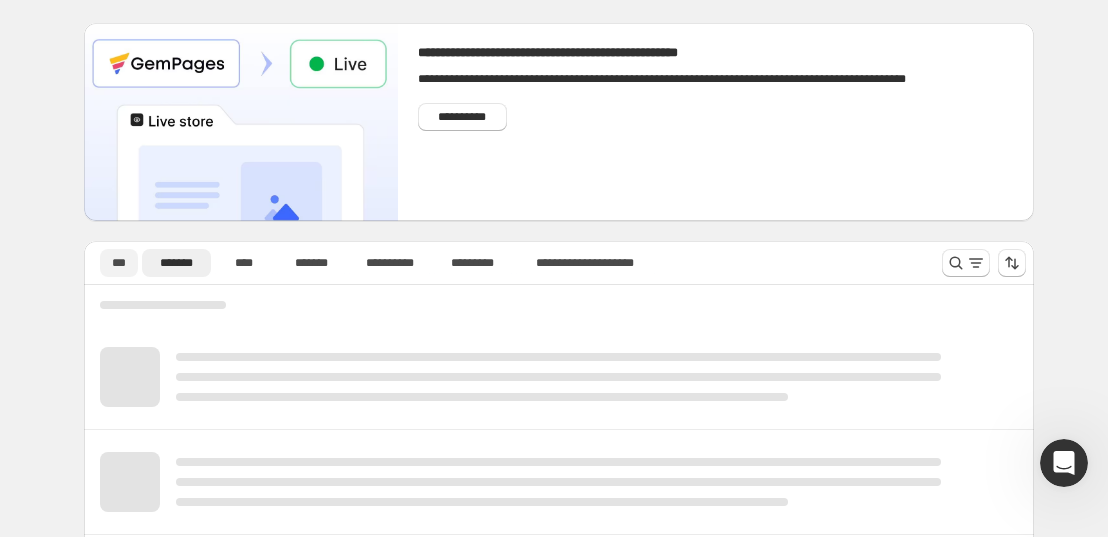 click on "***" at bounding box center [119, 263] 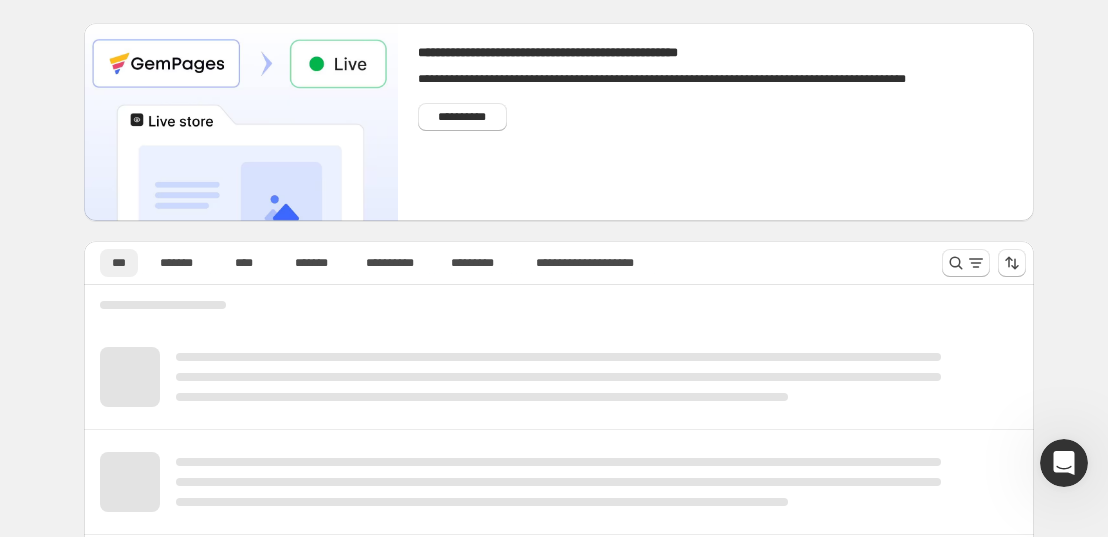click on "***" at bounding box center (119, 263) 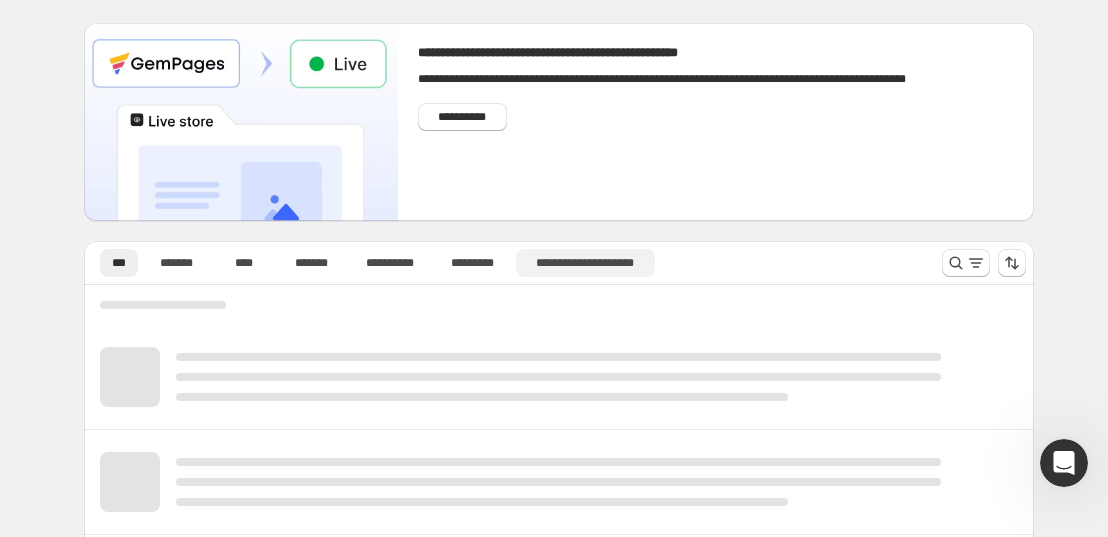 click on "**********" at bounding box center (585, 263) 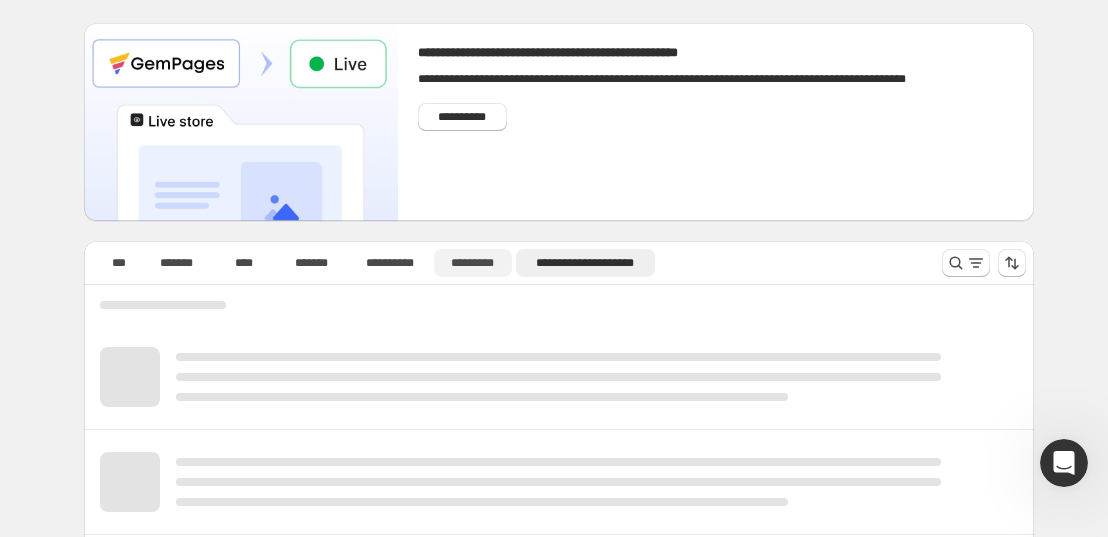 click on "*********" at bounding box center (473, 263) 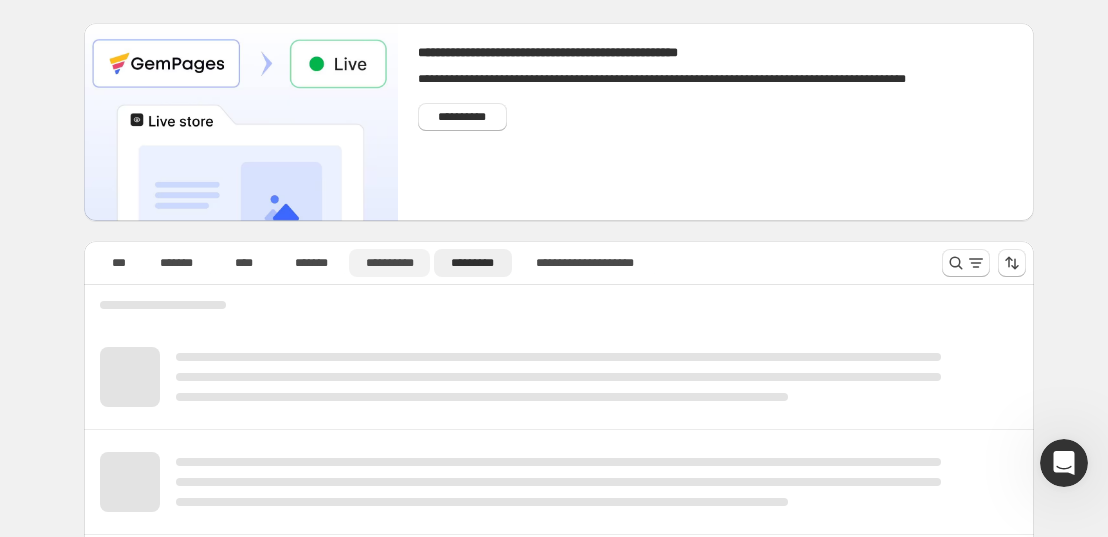 click on "**********" at bounding box center (389, 263) 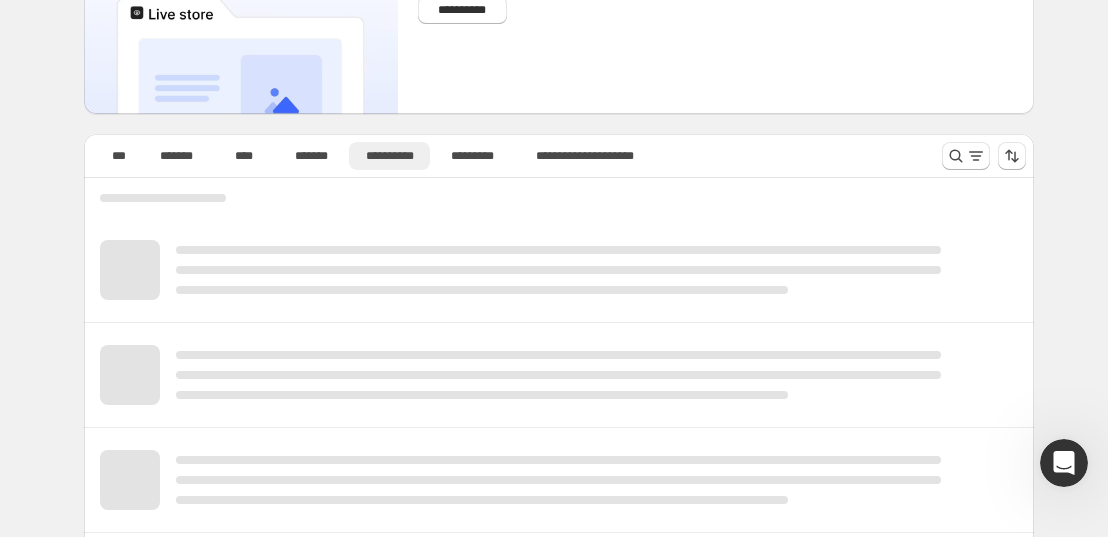 scroll, scrollTop: 0, scrollLeft: 0, axis: both 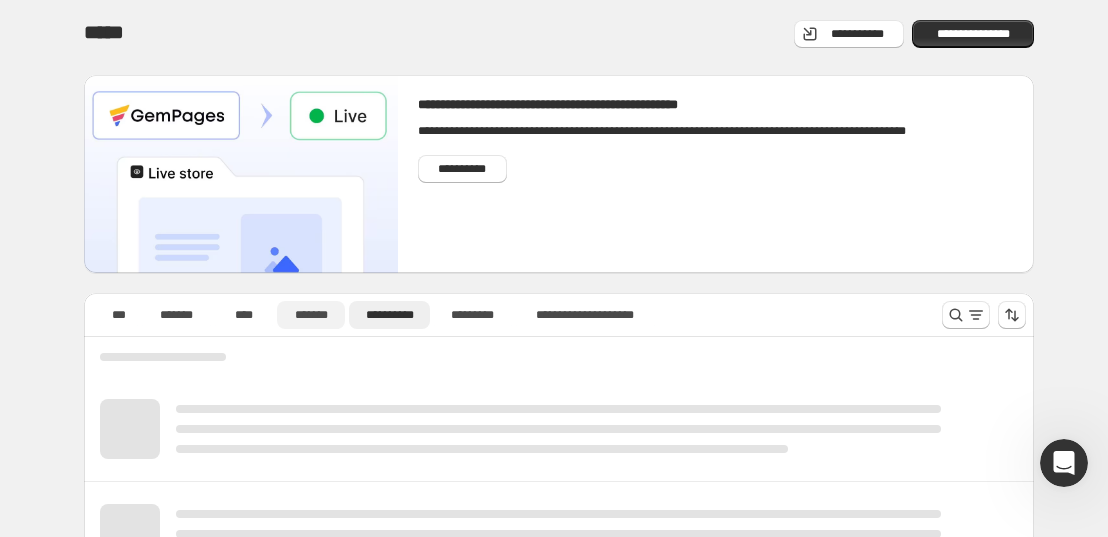 click on "*******" at bounding box center (311, 315) 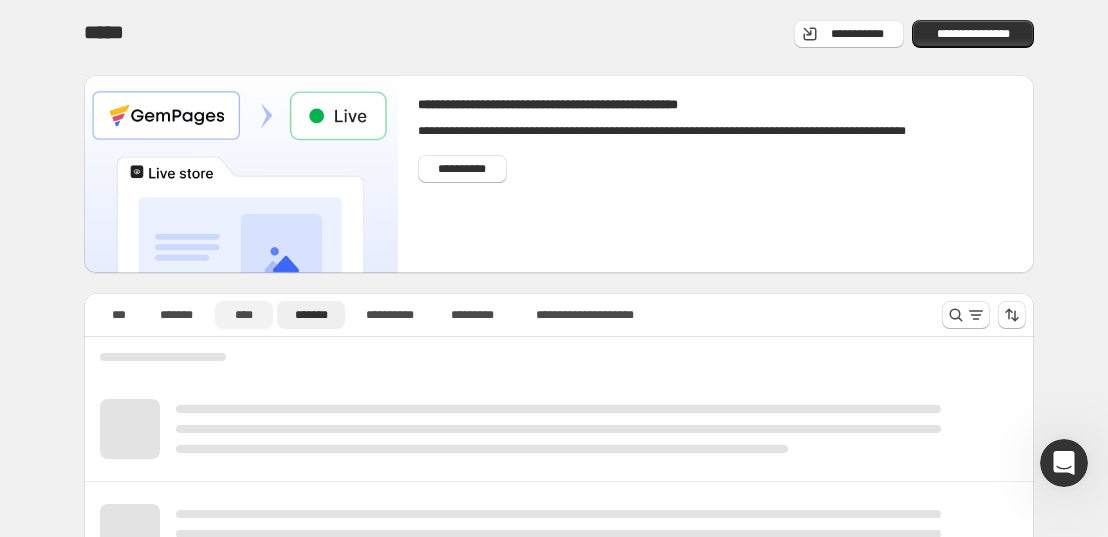 click on "****" at bounding box center [244, 315] 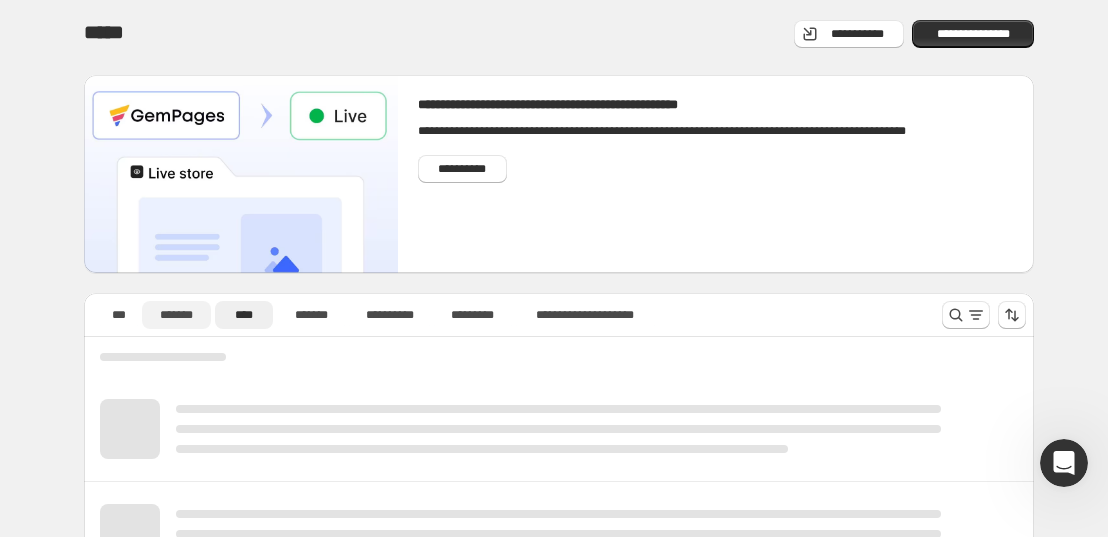 click on "*******" at bounding box center (176, 315) 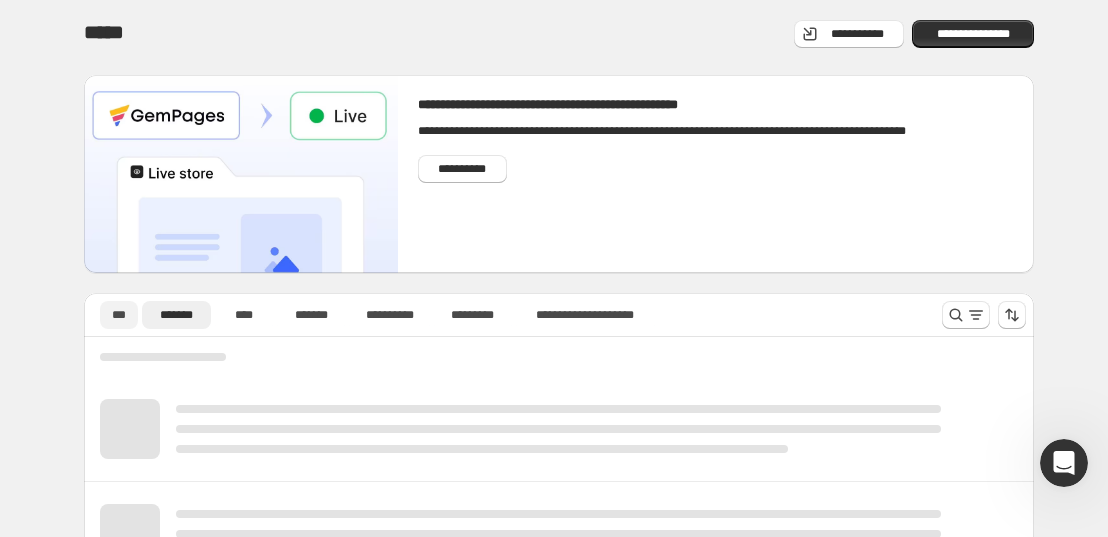 click on "***" at bounding box center (119, 315) 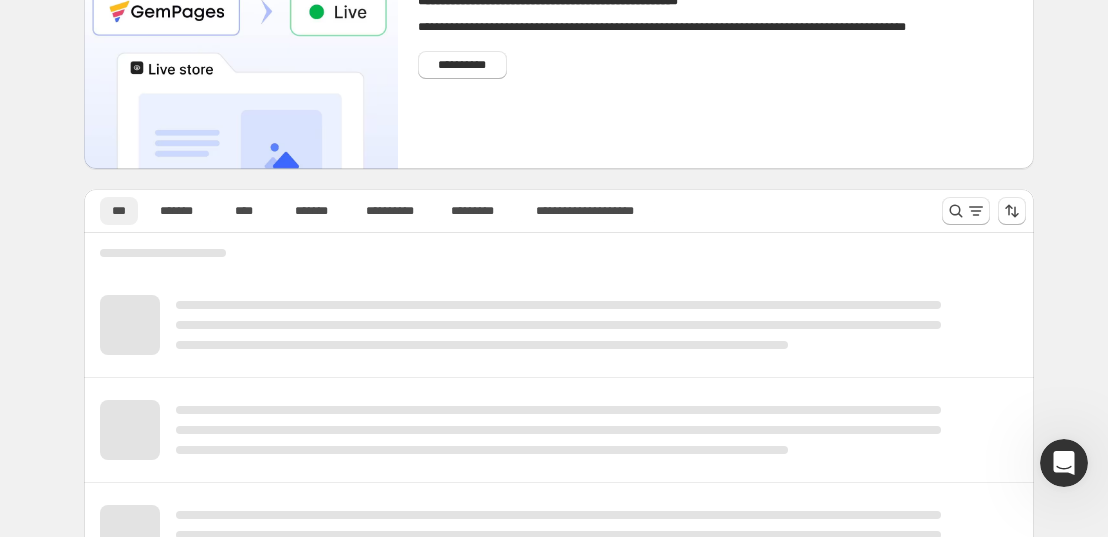 scroll, scrollTop: 0, scrollLeft: 0, axis: both 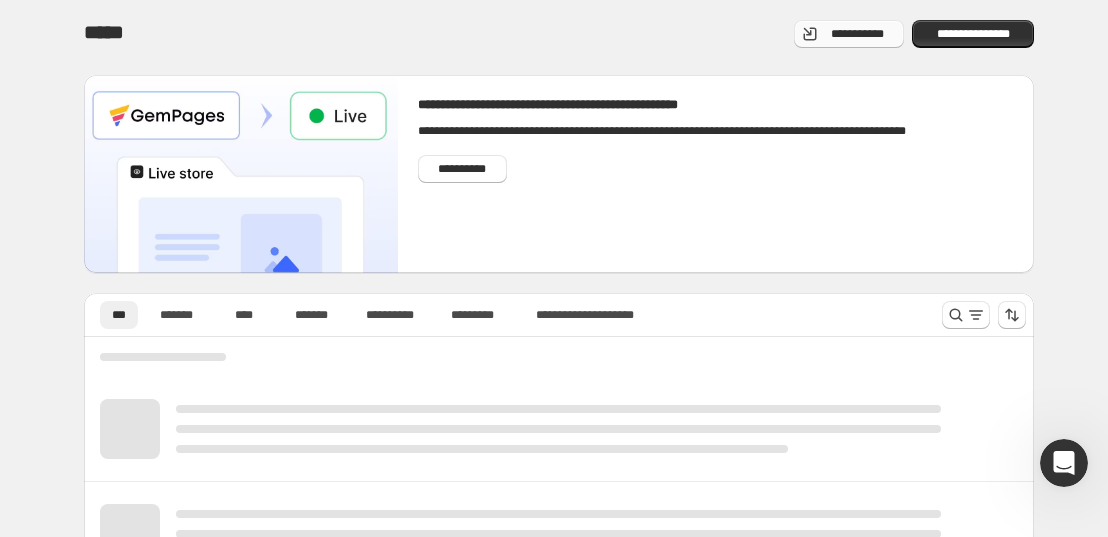 click on "**********" at bounding box center [857, 34] 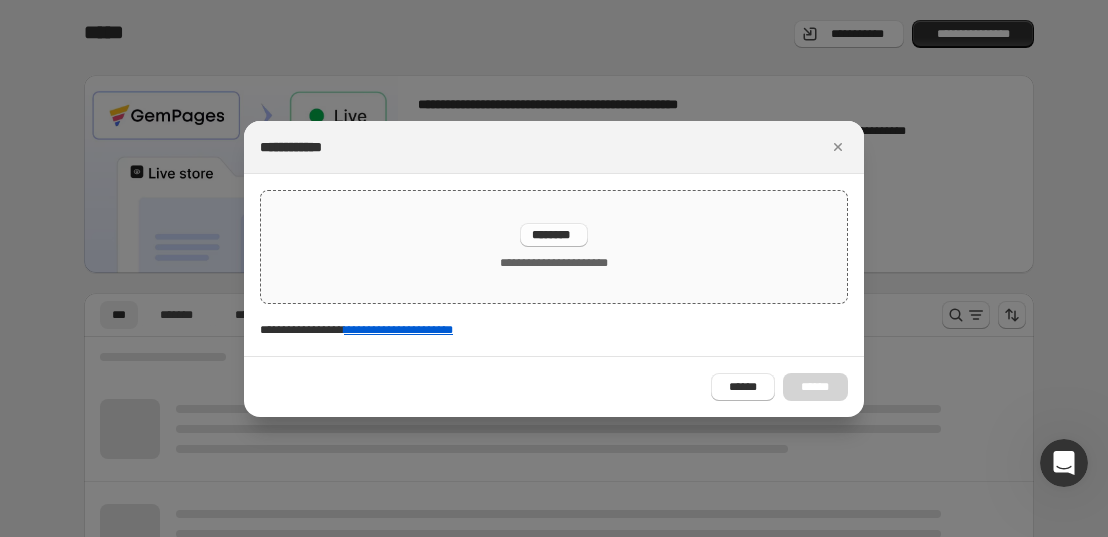 click on "********" at bounding box center (554, 235) 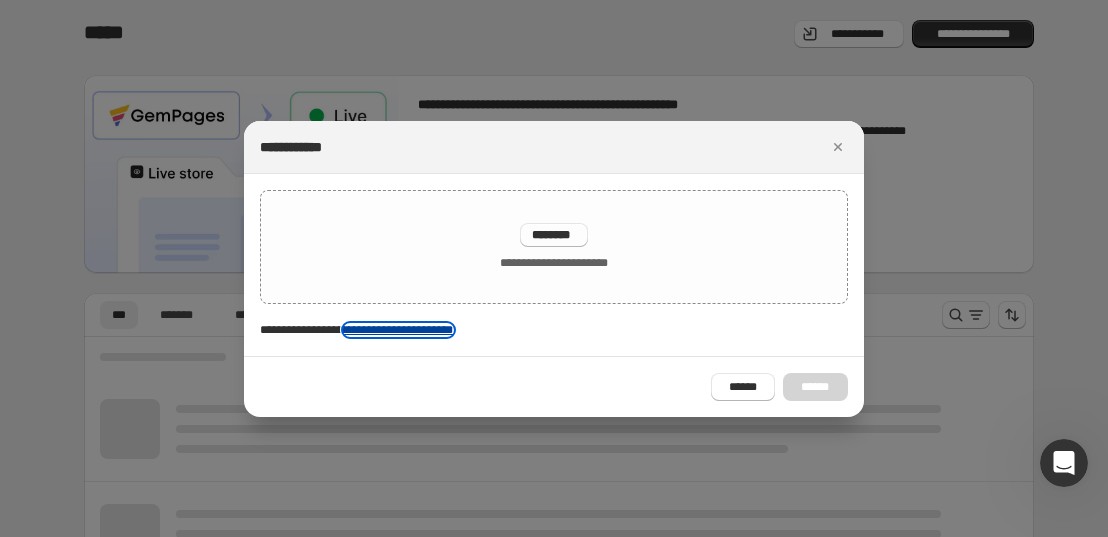 click on "**********" at bounding box center [398, 330] 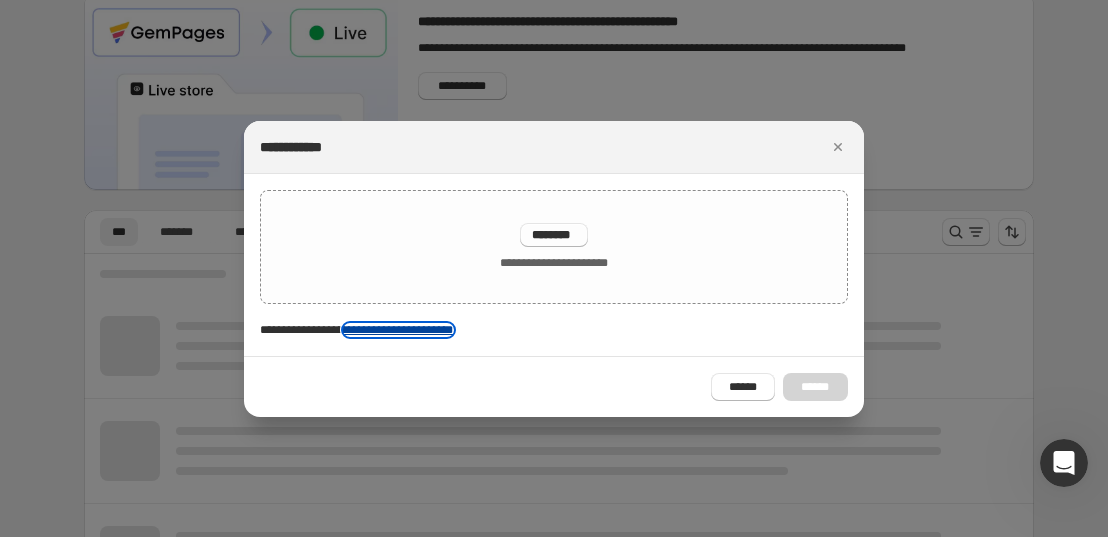 scroll, scrollTop: 85, scrollLeft: 0, axis: vertical 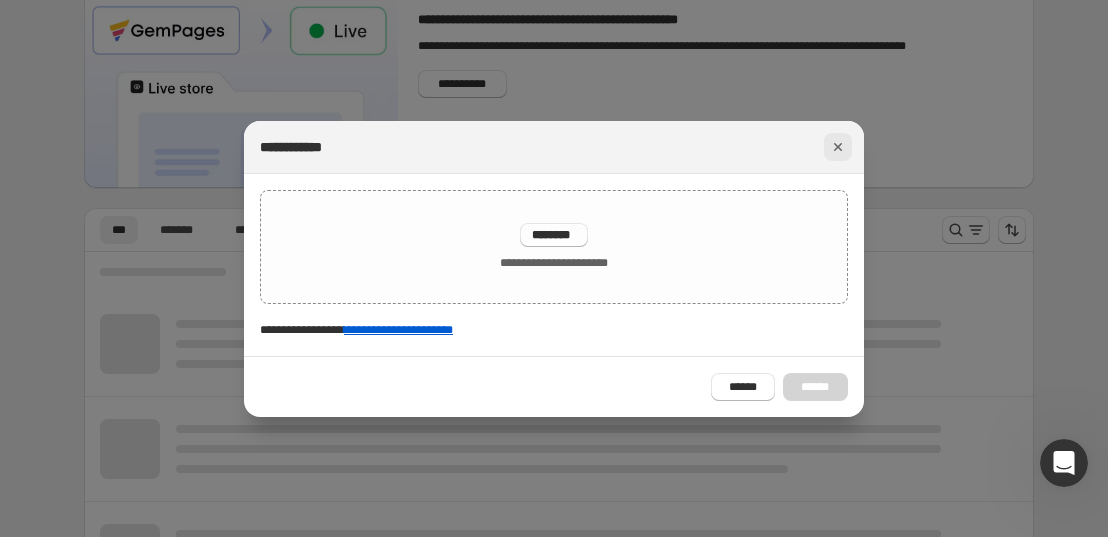 click 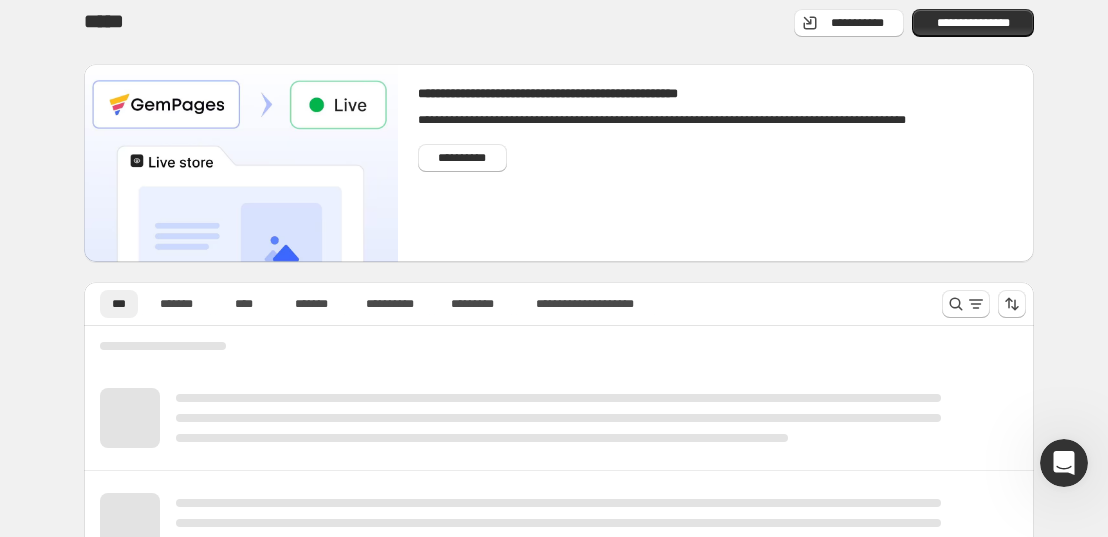 scroll, scrollTop: 0, scrollLeft: 0, axis: both 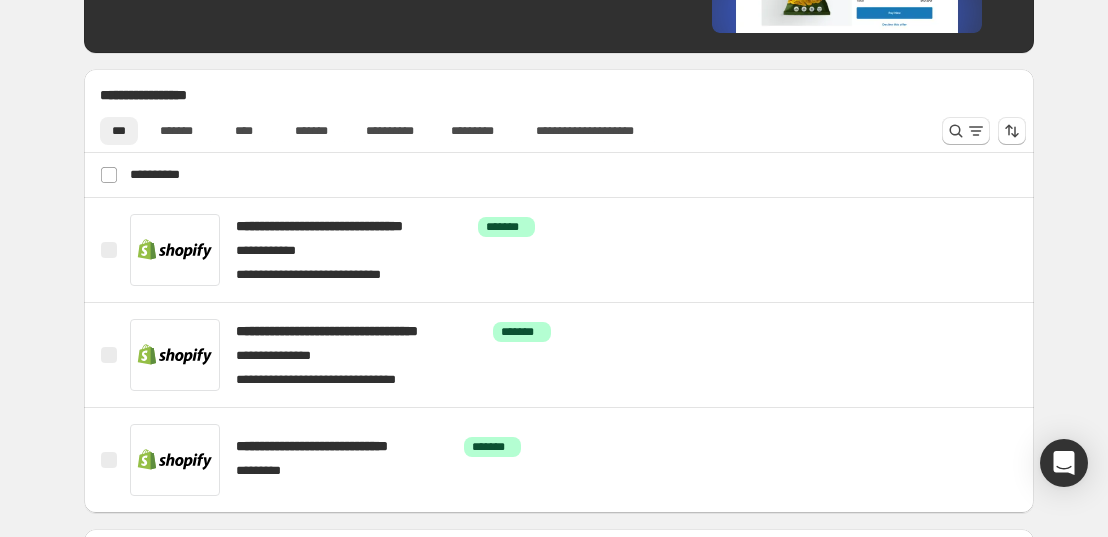 click on "**********" at bounding box center [561, 175] 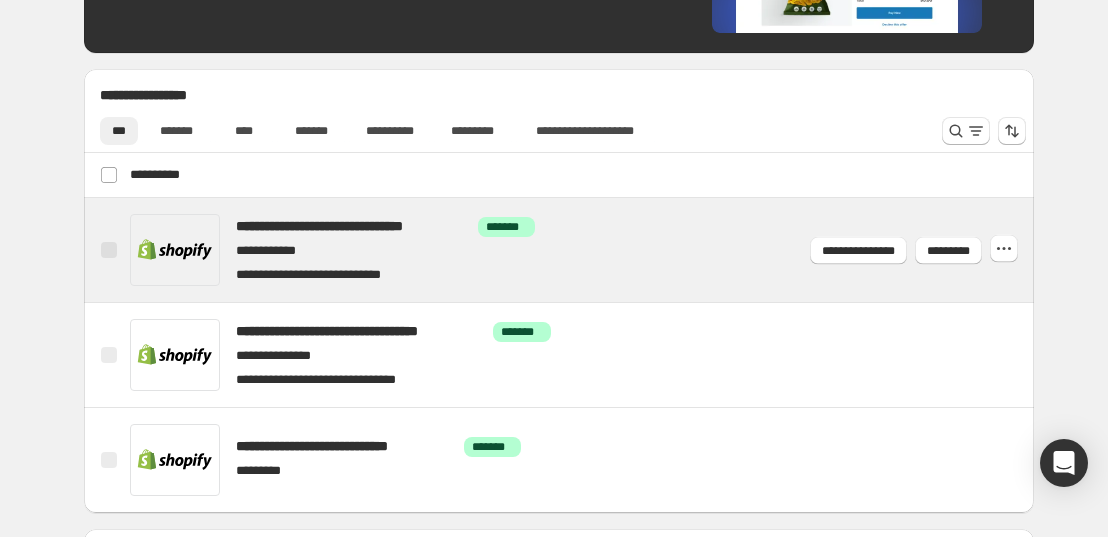 click at bounding box center [109, 250] 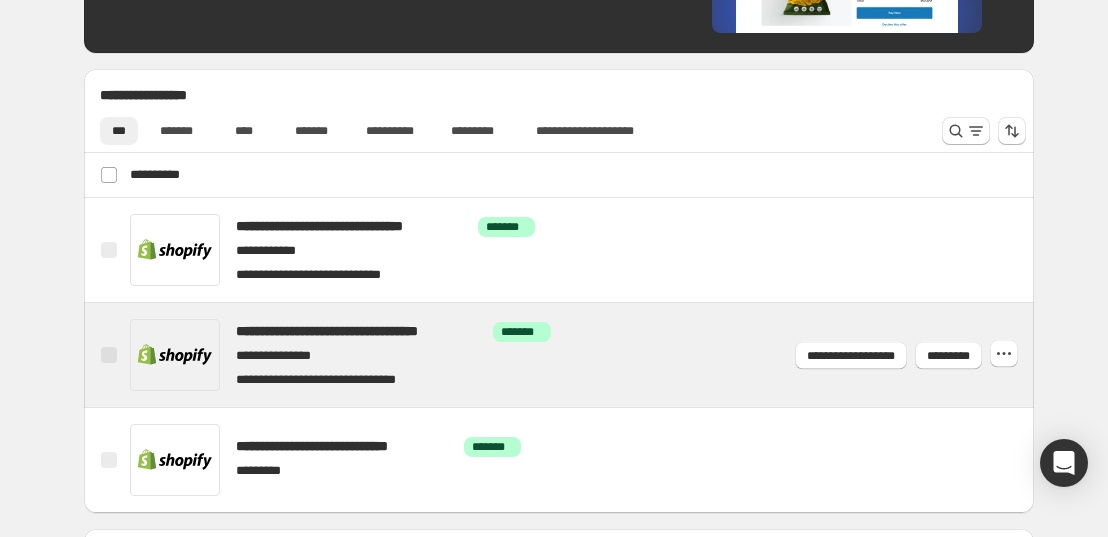 click at bounding box center (109, 355) 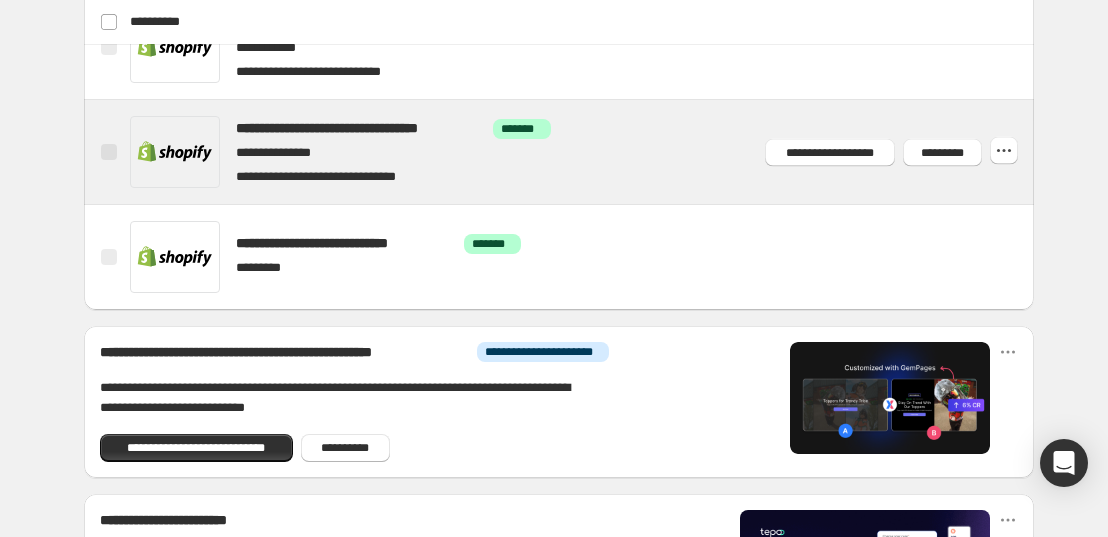 scroll, scrollTop: 847, scrollLeft: 0, axis: vertical 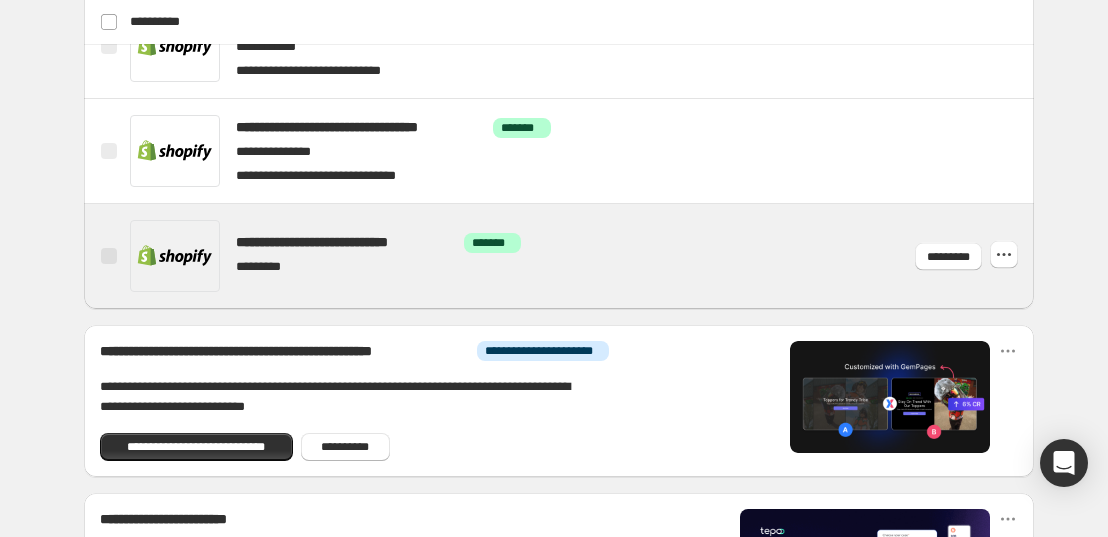 click at bounding box center (583, 256) 